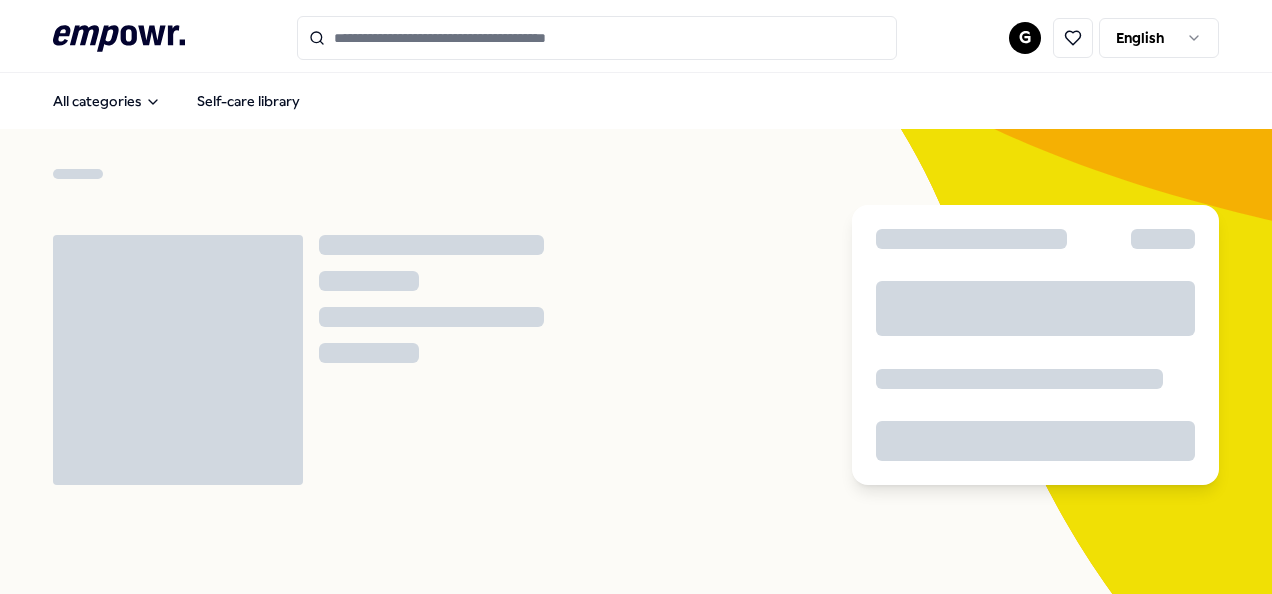scroll, scrollTop: 0, scrollLeft: 0, axis: both 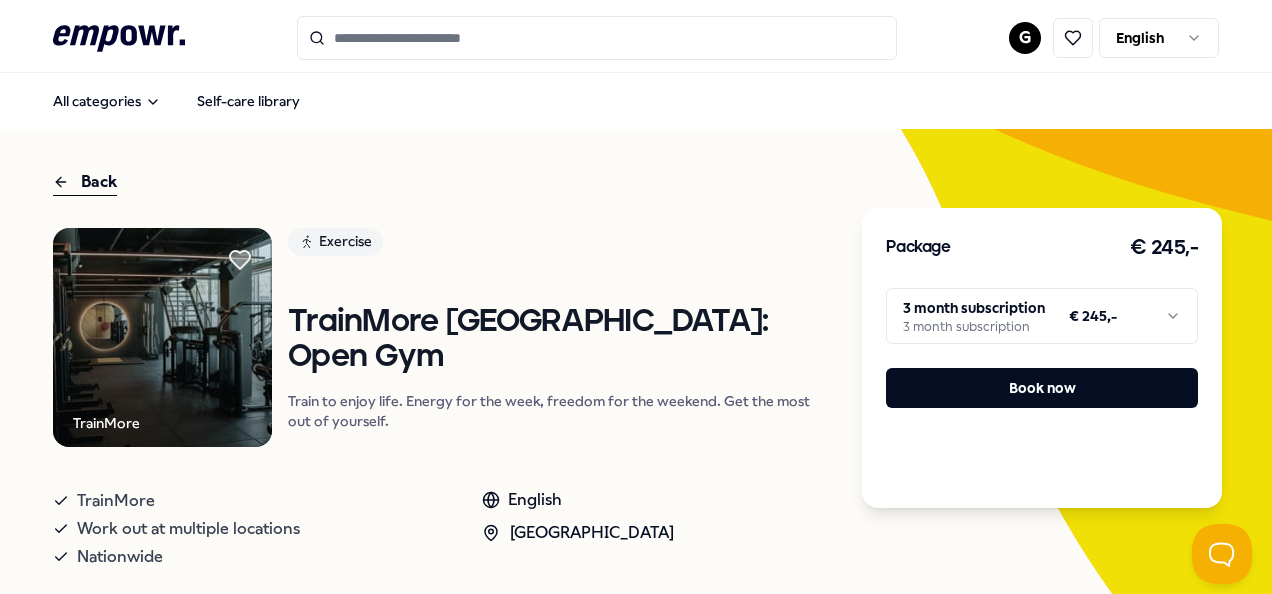 click on ".empowr-logo_svg__cls-1{fill:#03032f} G English All categories   Self-care library Back TrainMore Exercise TrainMore [GEOGRAPHIC_DATA]: Open Gym Train to enjoy life. Energy for the week, freedom for the weekend. Get the most out of yourself. TrainMore Work out at multiple locations Nationwide English [GEOGRAPHIC_DATA] Region Introduction Expectations About You don't live to train; you train to live. You want to be fit to enjoy more and exercise for more energy. During the week, you unleash your energy in the gym so that you can let loose on the weekends. You work out to be able to do what you love. We motivate you to train more and get the most out of our gyms. Recommended Nutrition & Lifestyle Online Health Complete Health Check Do you want to know the real status of your health? The Health Check measures 18
biomarkers for a comprehensive insight. Dutch From  € 170,- Training & Workshops Personal Development How to stay happy in a performance society (workshop) English, Dutch From  € 310,- Relaxation [GEOGRAPHIC_DATA]" at bounding box center (636, 297) 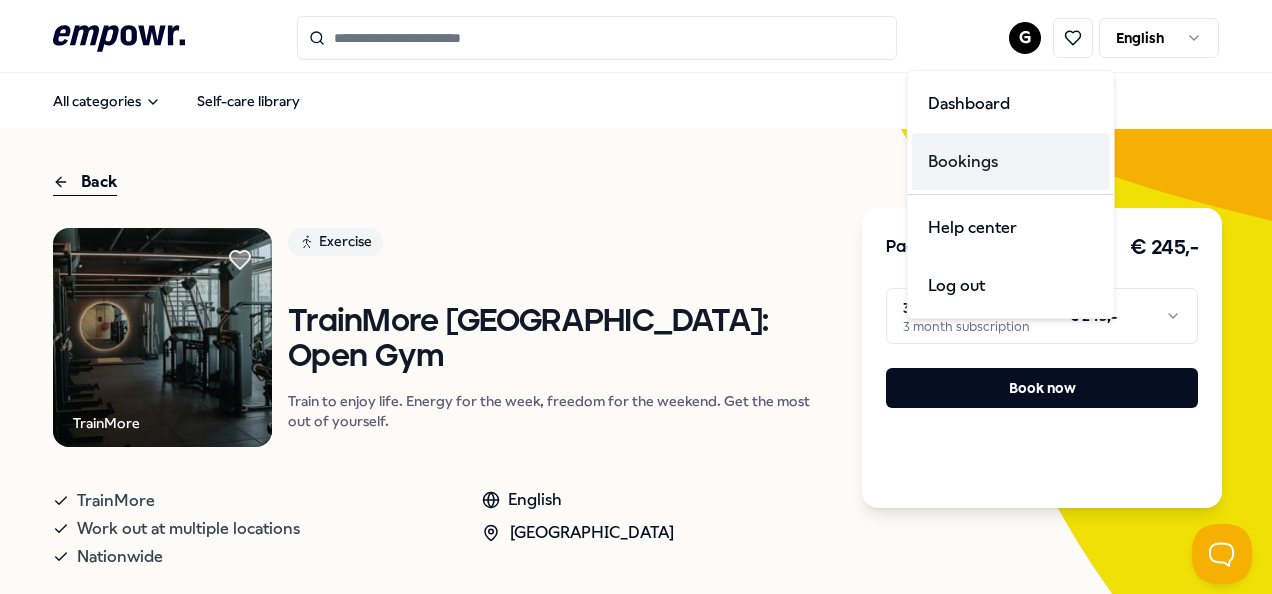 click on "Bookings" at bounding box center (1011, 162) 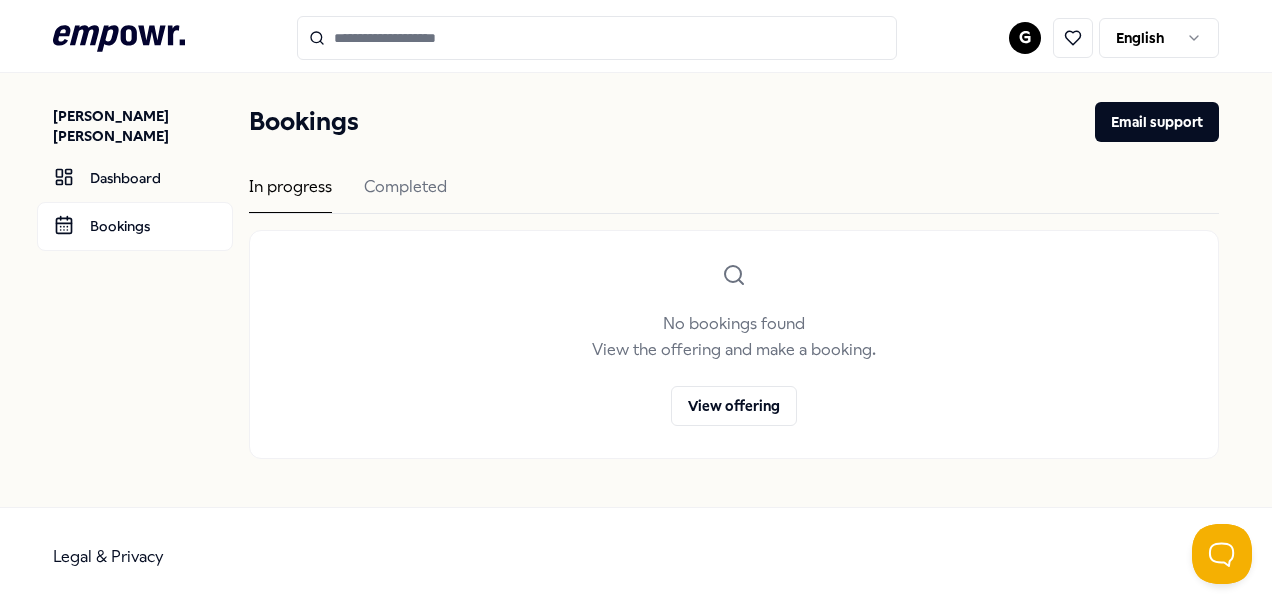 scroll, scrollTop: 30, scrollLeft: 0, axis: vertical 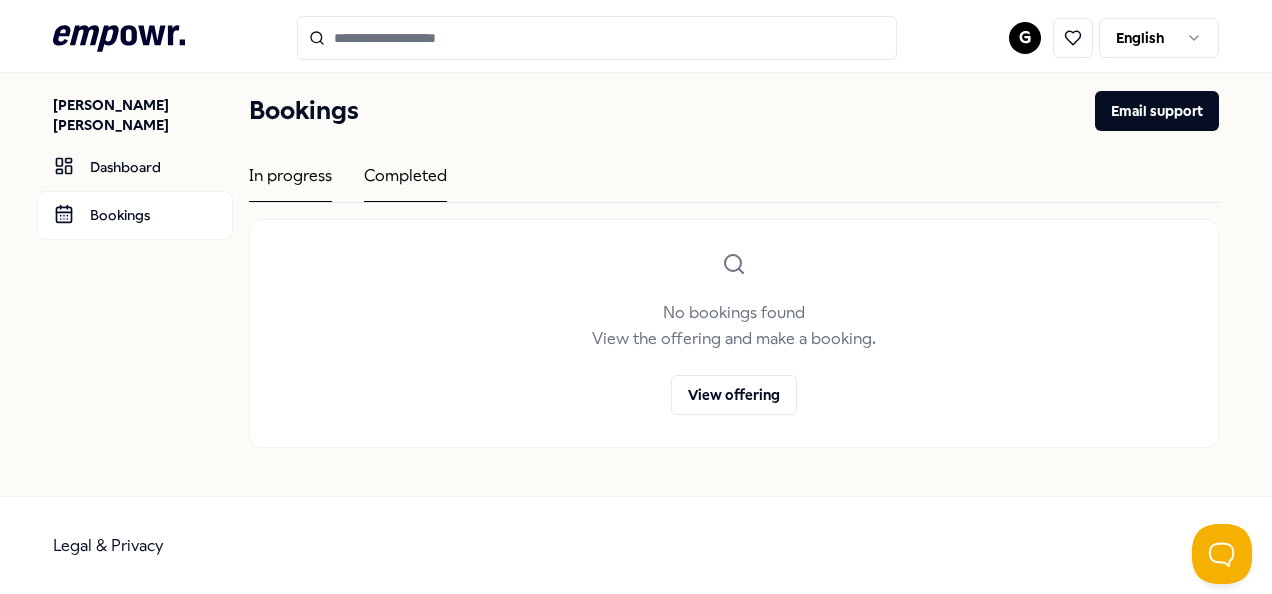 click on "Completed" at bounding box center (405, 182) 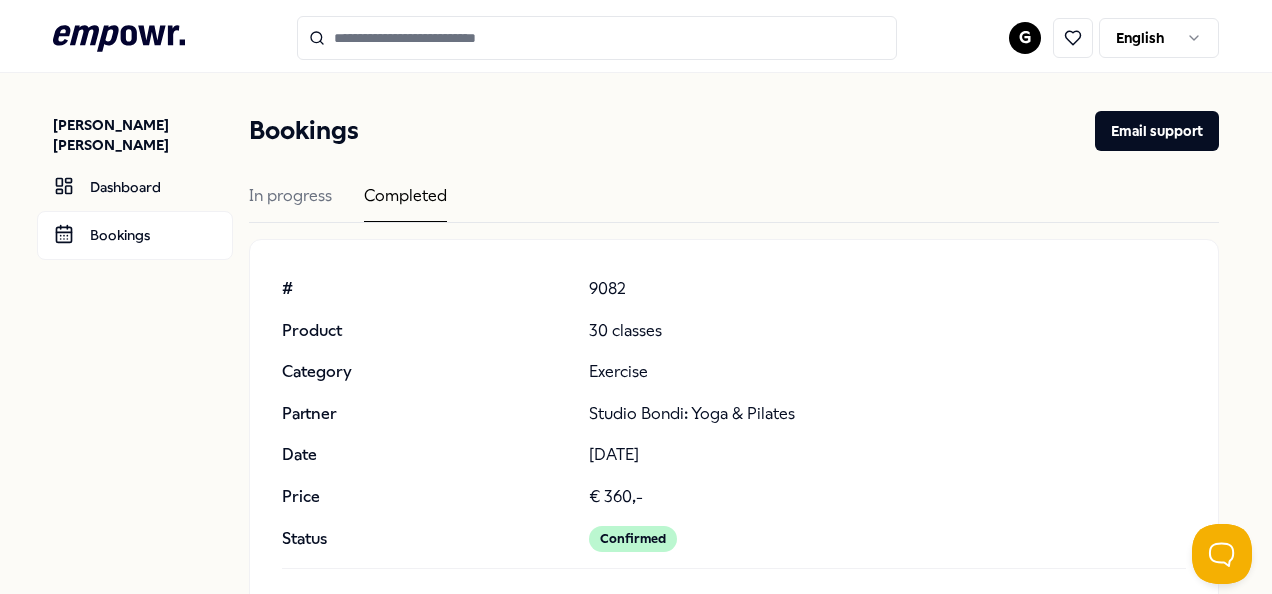 scroll, scrollTop: 0, scrollLeft: 0, axis: both 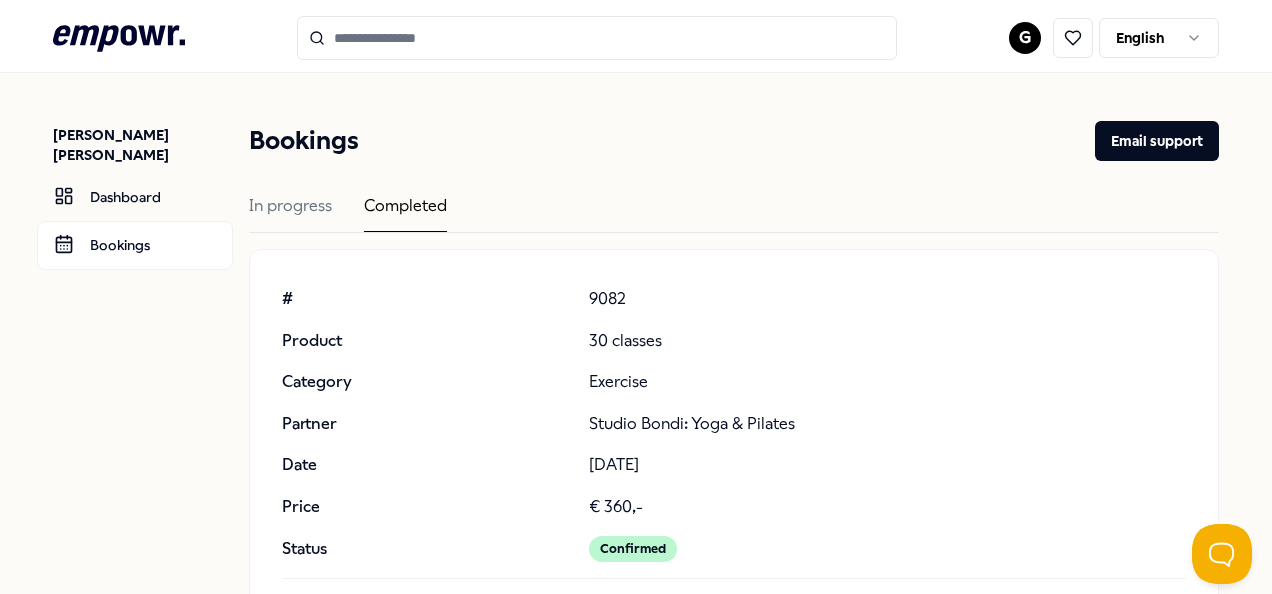 click at bounding box center (597, 38) 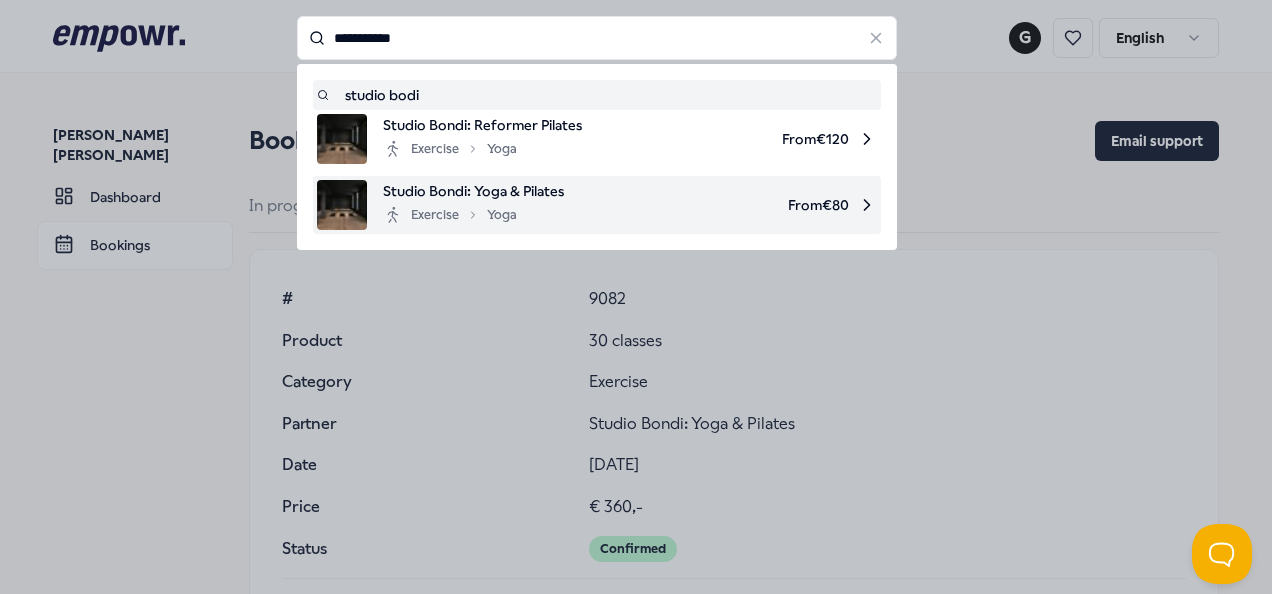 click on "Studio Bondi: Yoga & Pilates" at bounding box center [473, 191] 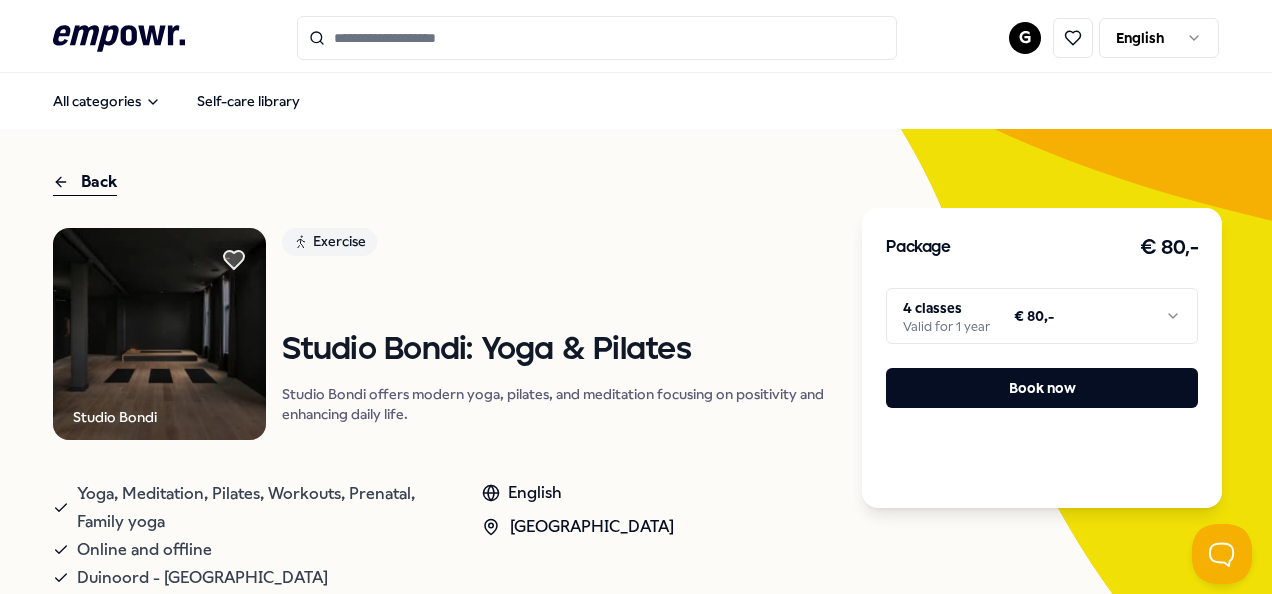 click on ".empowr-logo_svg__cls-1{fill:#03032f} G English All categories   Self-care library Back Studio Bondi Exercise Studio Bondi: Yoga & Pilates Studio Bondi offers modern yoga, pilates, and meditation focusing on positivity and enhancing daily life. Yoga, Meditation, Pilates, Workouts, Prenatal, Family yoga Online and offline Duinoord - Statenkwartier English [GEOGRAPHIC_DATA] Region Introduction Studio Bondi is a design studio for modern yoga, pilates and meditation with one simple mission:to make people feel good. We approach yoga, pilates and meditation in a fun and easy way and offer more than just a physical [DOMAIN_NAME]'s all about good vibes and improving the quality of everyday life. Expect to feel instantly more relaxed when you walk into our beautiful design studio in [GEOGRAPHIC_DATA]. Or our amazing virtual studio [DOMAIN_NAME]. Recommended Nutrition & Lifestyle Online Health Complete Health Check Do you want to know the real status of your health? The Health Check measures 18
biomarkers for a comprehensive insight. [DEMOGRAPHIC_DATA]" at bounding box center [636, 297] 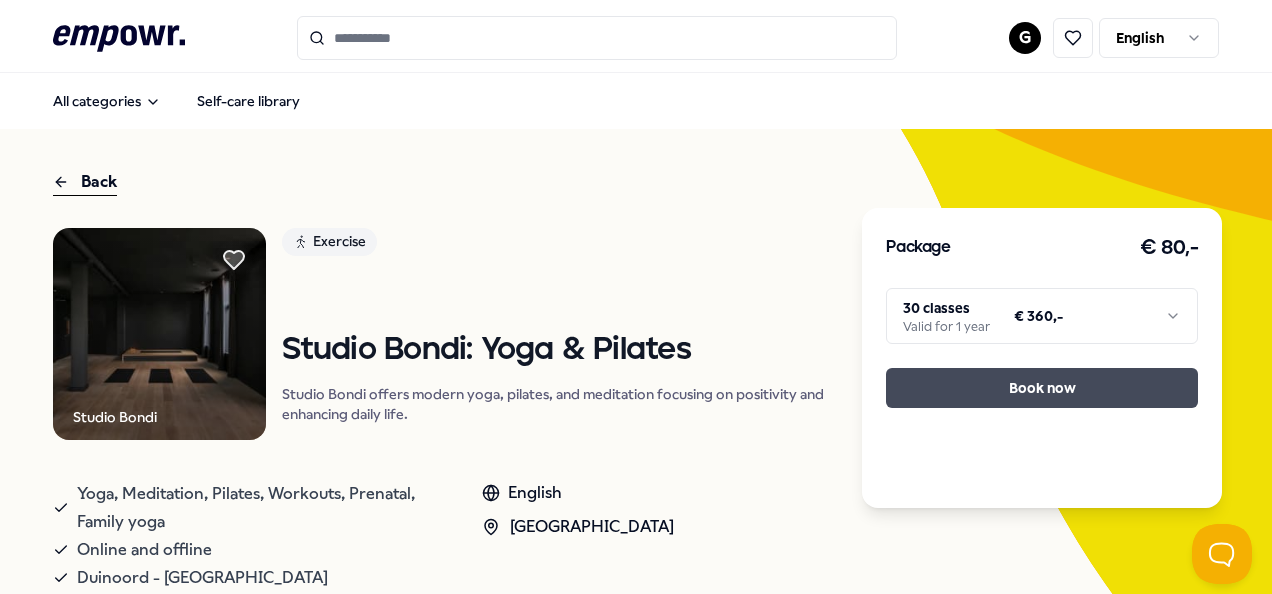 click on "Book now" at bounding box center [1042, 388] 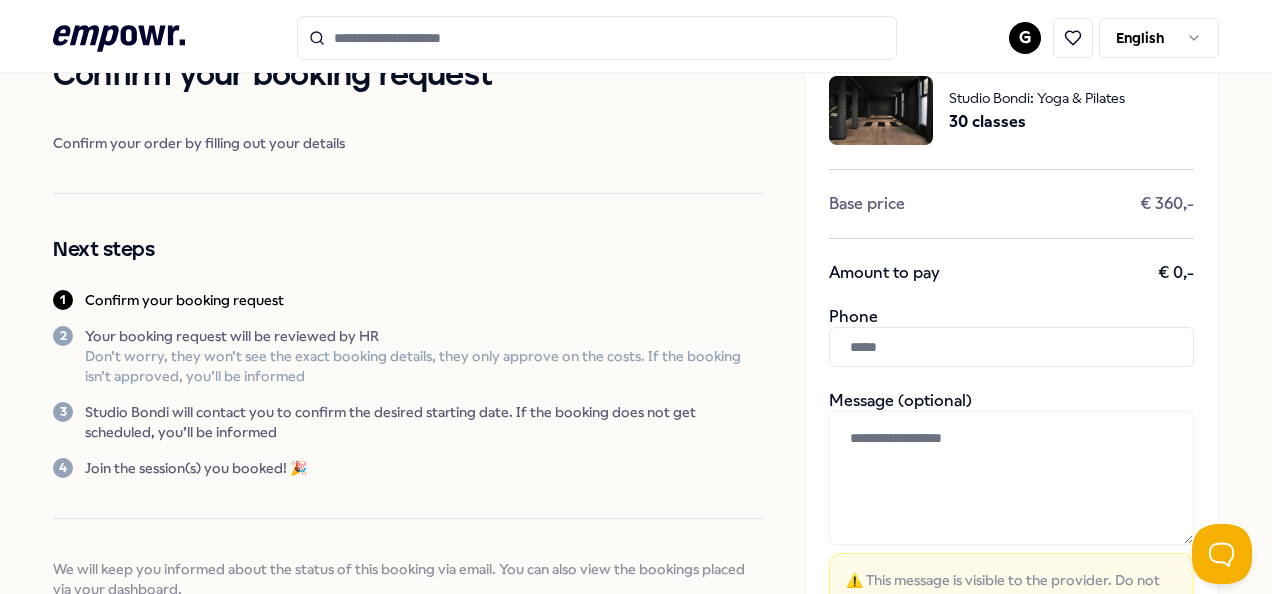 scroll, scrollTop: 100, scrollLeft: 0, axis: vertical 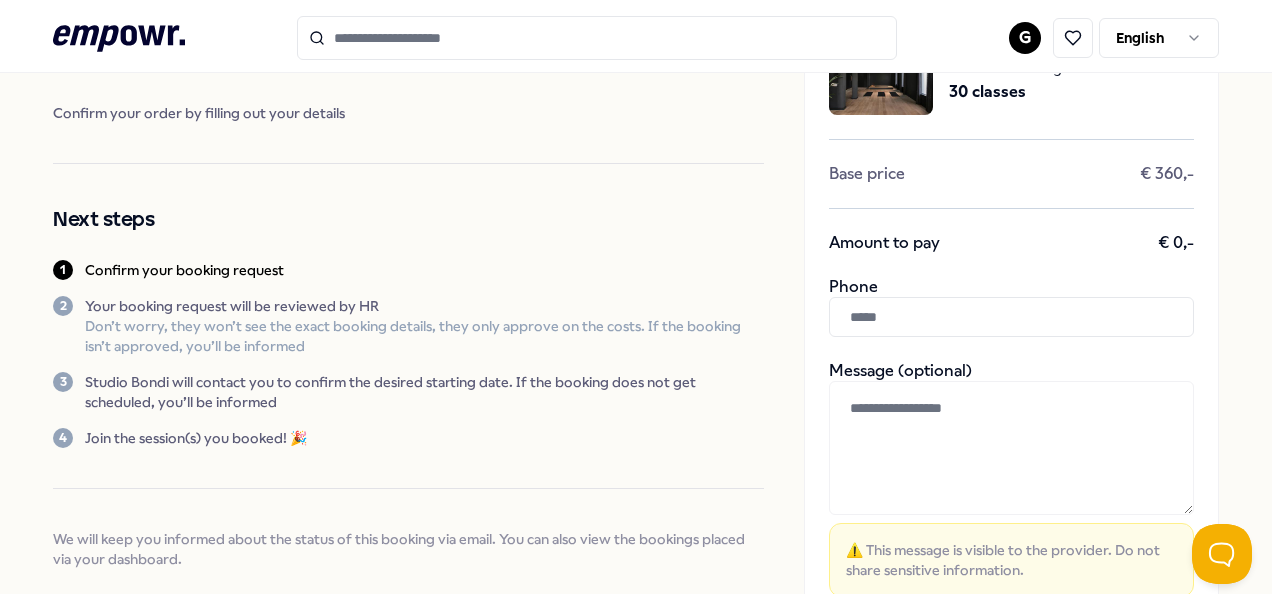 click at bounding box center [1011, 317] 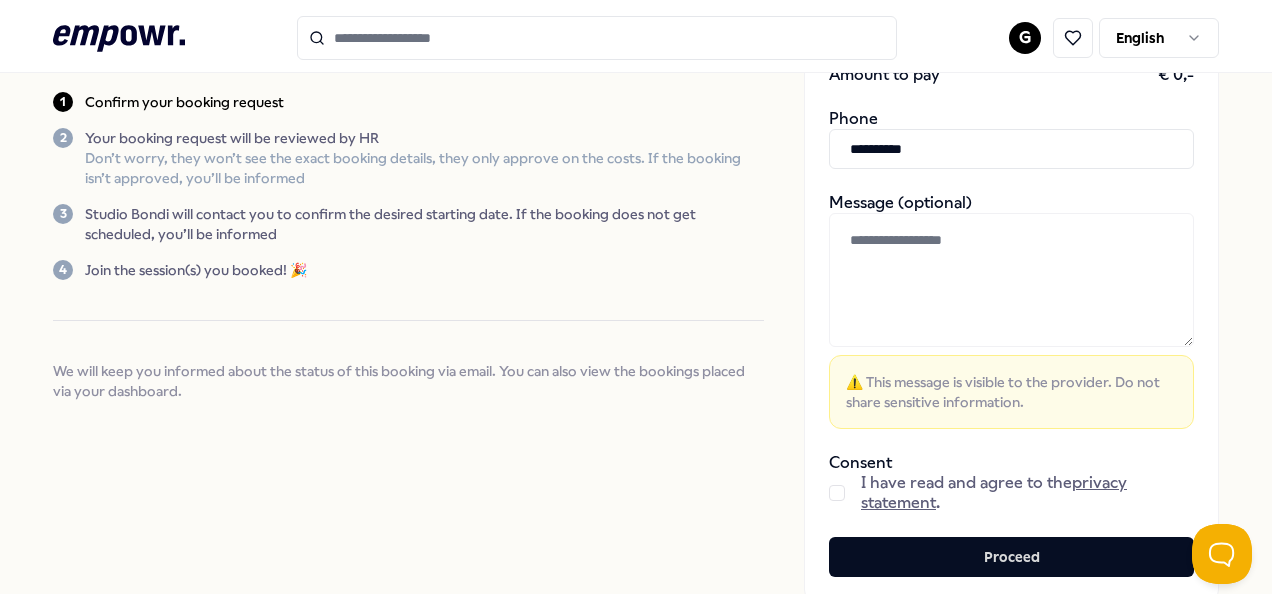 scroll, scrollTop: 300, scrollLeft: 0, axis: vertical 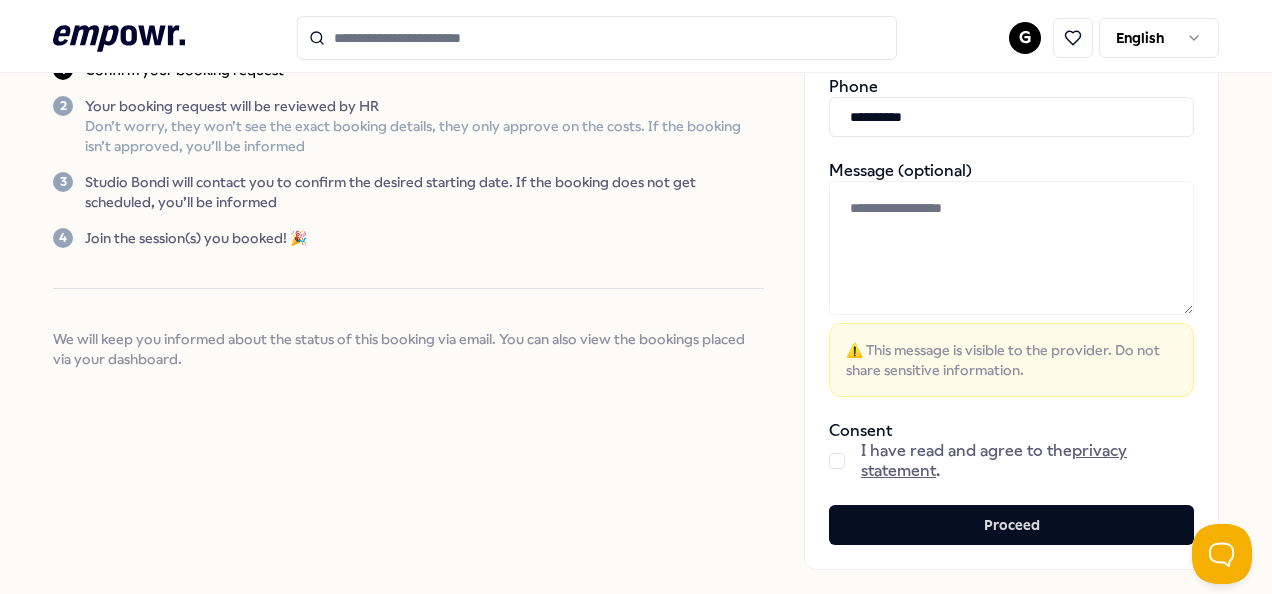 type on "**********" 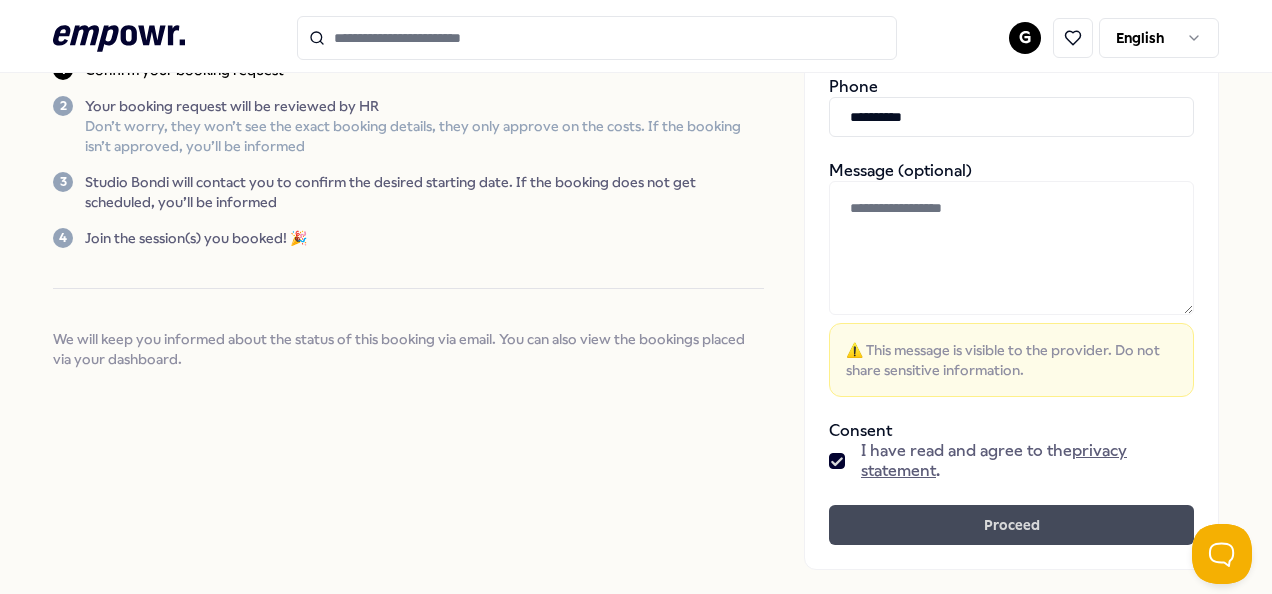 click on "Proceed" at bounding box center (1011, 525) 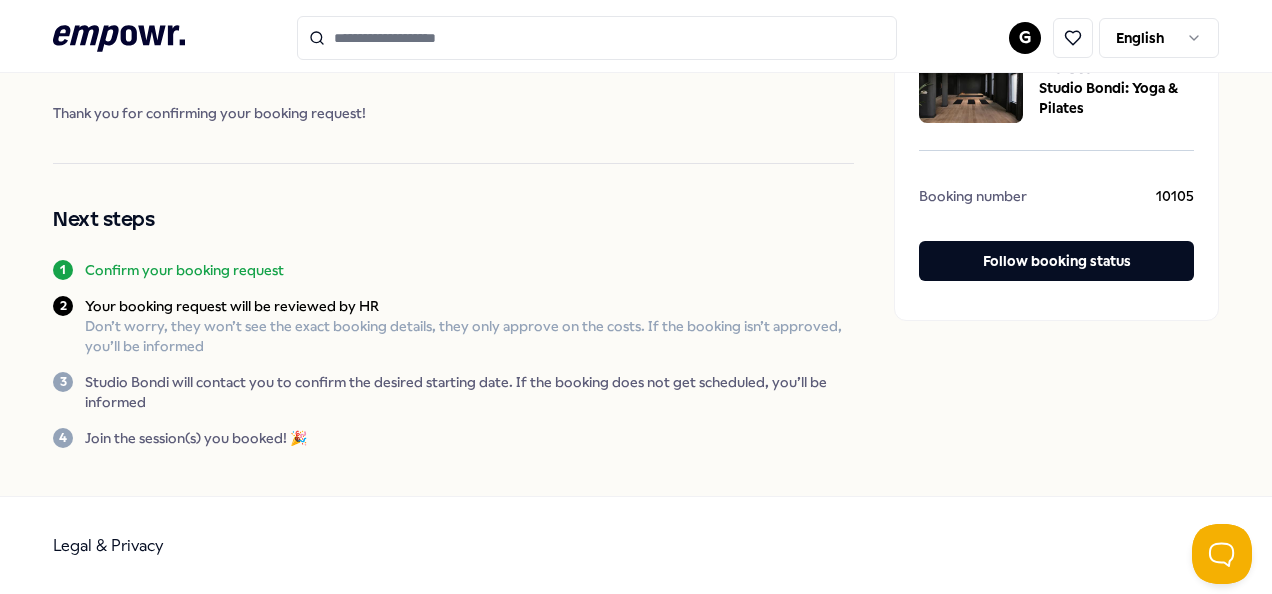 scroll, scrollTop: 0, scrollLeft: 0, axis: both 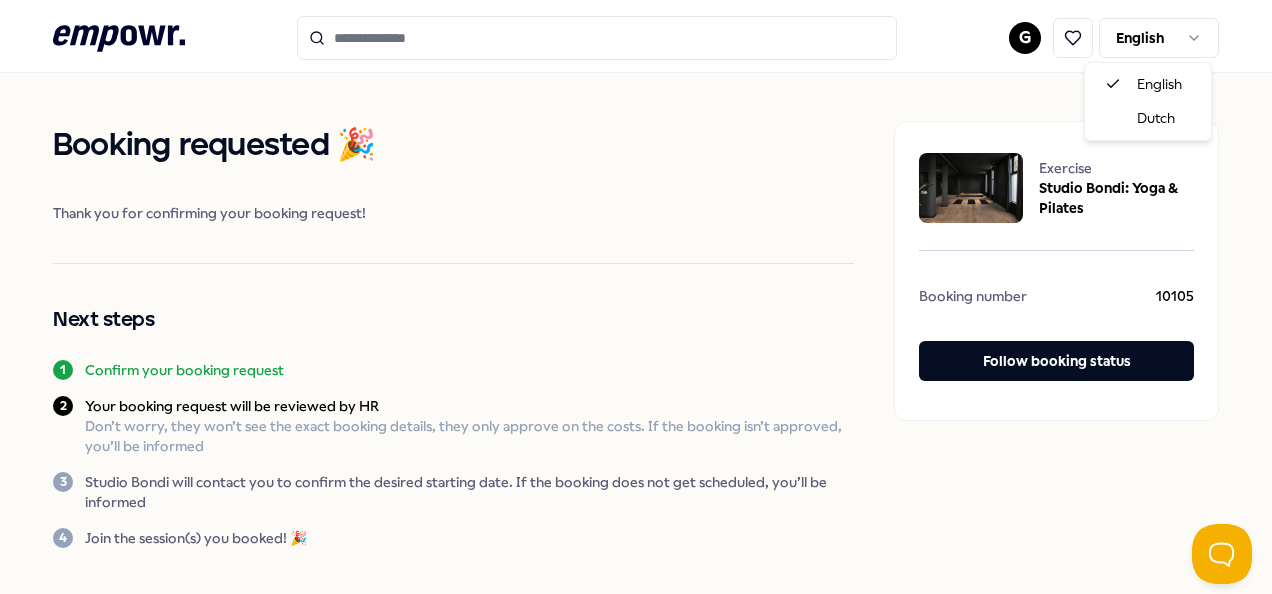 click on ".empowr-logo_svg__cls-1{fill:#03032f} G English Booking requested 🎉 Thank you for confirming your booking request! Next steps 1 Confirm your booking request 2 Your booking request will be reviewed by HR Don’t worry, they won’t see the exact booking details, they only approve on the costs. If the booking isn’t approved, you’ll be informed 3 Studio Bondi will contact you to confirm the desired starting date. If the booking does not get scheduled, you’ll be informed 4 Join the session(s) you booked! 🎉 Exercise Studio Bondi: Yoga & Pilates Booking number 10105 Follow booking status Legal & Privacy
English Dutch" at bounding box center (636, 297) 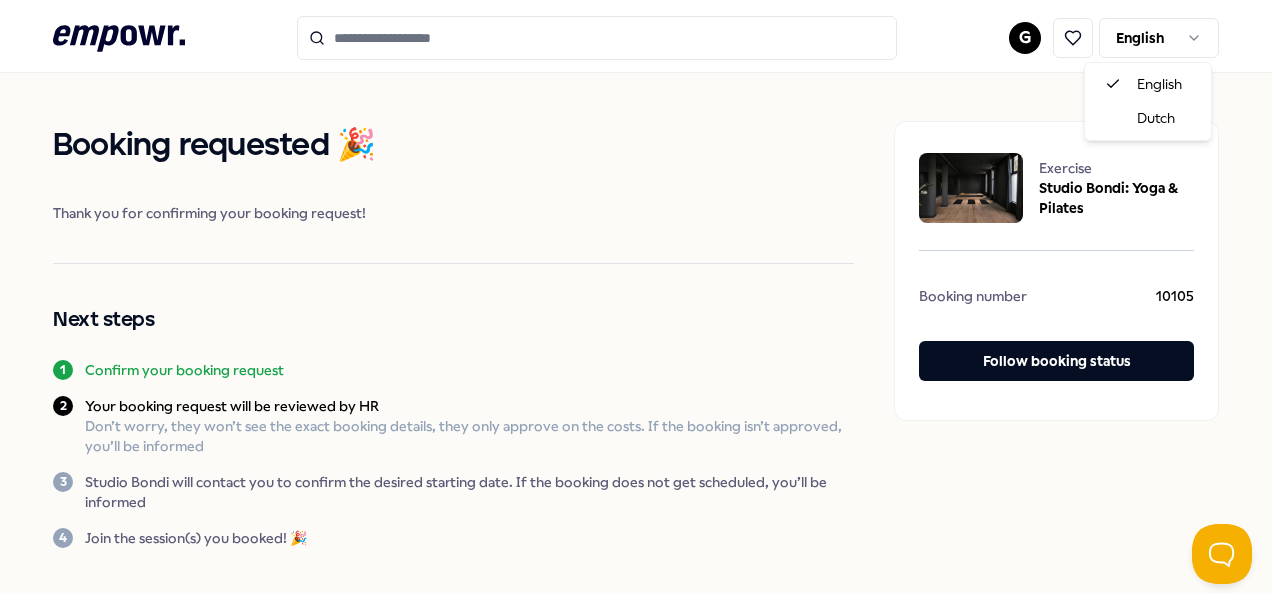 click on ".empowr-logo_svg__cls-1{fill:#03032f} G English Booking requested 🎉 Thank you for confirming your booking request! Next steps 1 Confirm your booking request 2 Your booking request will be reviewed by HR Don’t worry, they won’t see the exact booking details, they only approve on the costs. If the booking isn’t approved, you’ll be informed 3 Studio Bondi will contact you to confirm the desired starting date. If the booking does not get scheduled, you’ll be informed 4 Join the session(s) you booked! 🎉 Exercise Studio Bondi: Yoga & Pilates Booking number 10105 Follow booking status Legal & Privacy
English Dutch" at bounding box center (636, 297) 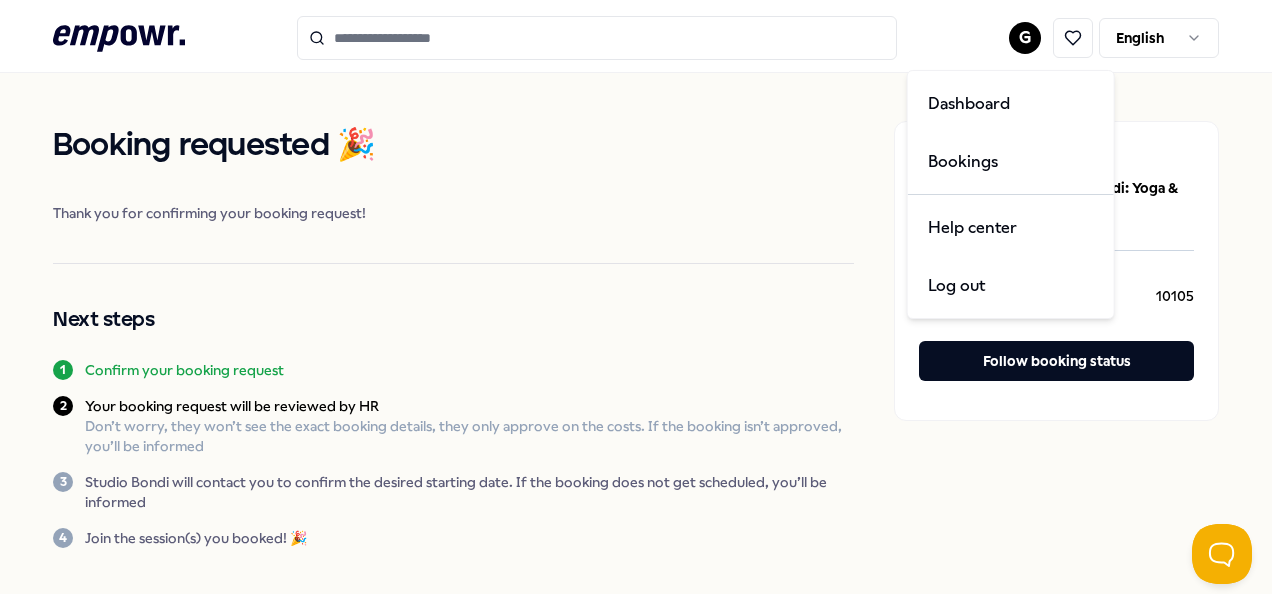 click on ".empowr-logo_svg__cls-1{fill:#03032f} G English Booking requested 🎉 Thank you for confirming your booking request! Next steps 1 Confirm your booking request 2 Your booking request will be reviewed by HR Don’t worry, they won’t see the exact booking details, they only approve on the costs. If the booking isn’t approved, you’ll be informed 3 Studio Bondi will contact you to confirm the desired starting date. If the booking does not get scheduled, you’ll be informed 4 Join the session(s) you booked! 🎉 Exercise Studio Bondi: Yoga & Pilates Booking number 10105 Follow booking status Legal & Privacy
Dashboard Bookings Help center Log out" at bounding box center [636, 297] 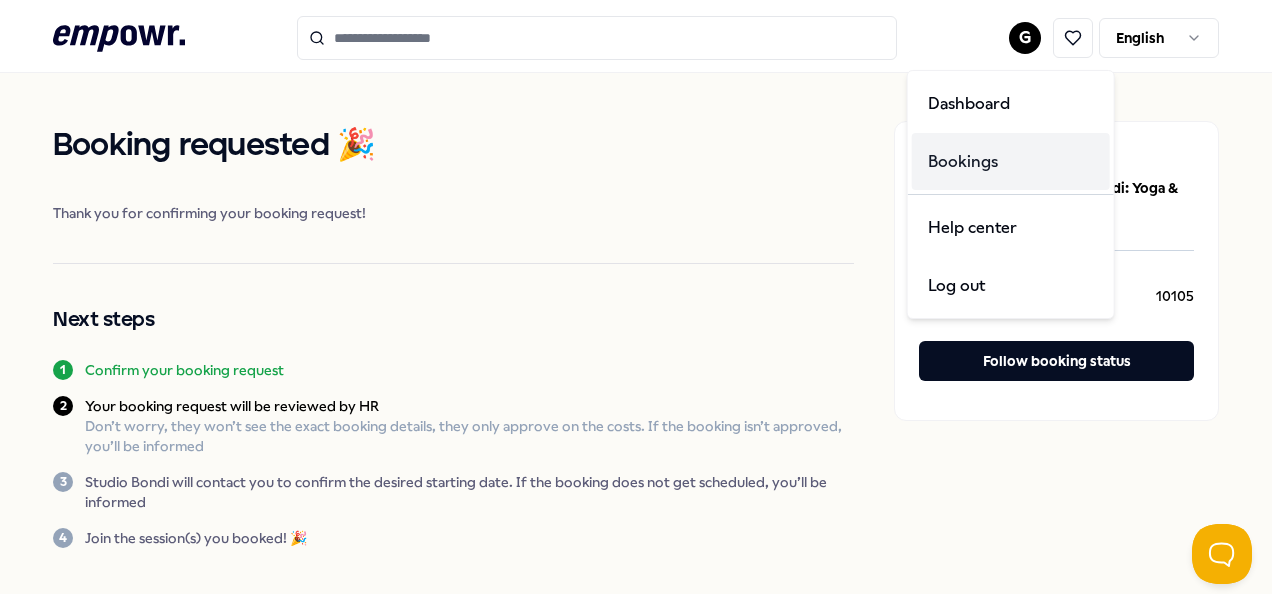 click on "Bookings" at bounding box center [1011, 162] 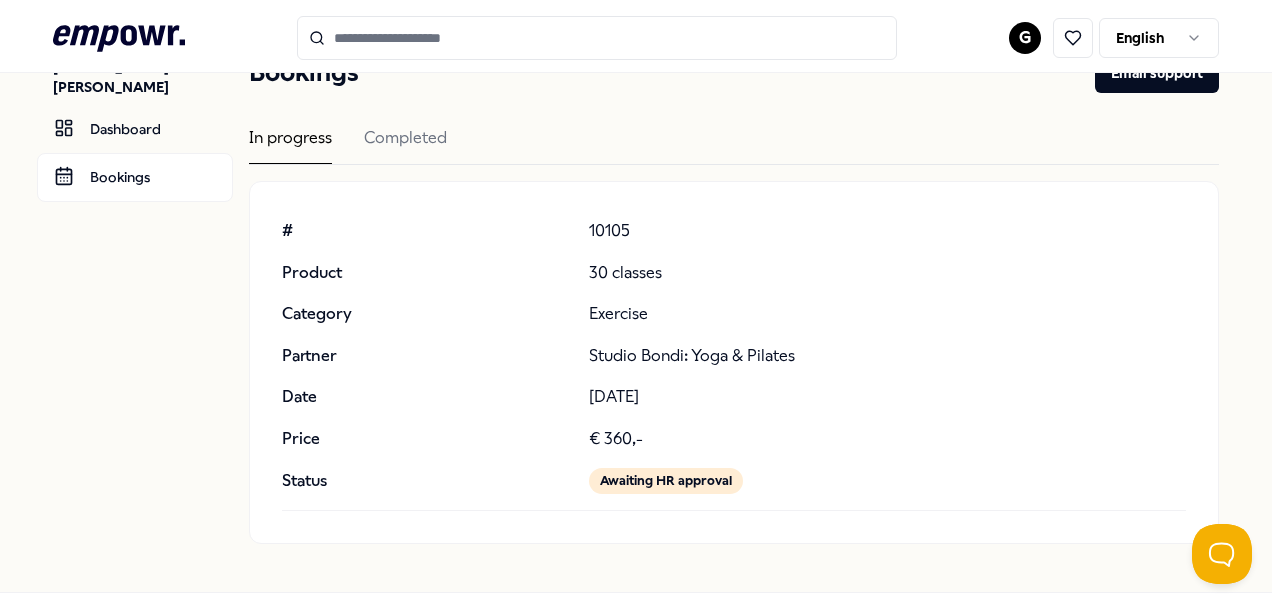 scroll, scrollTop: 0, scrollLeft: 0, axis: both 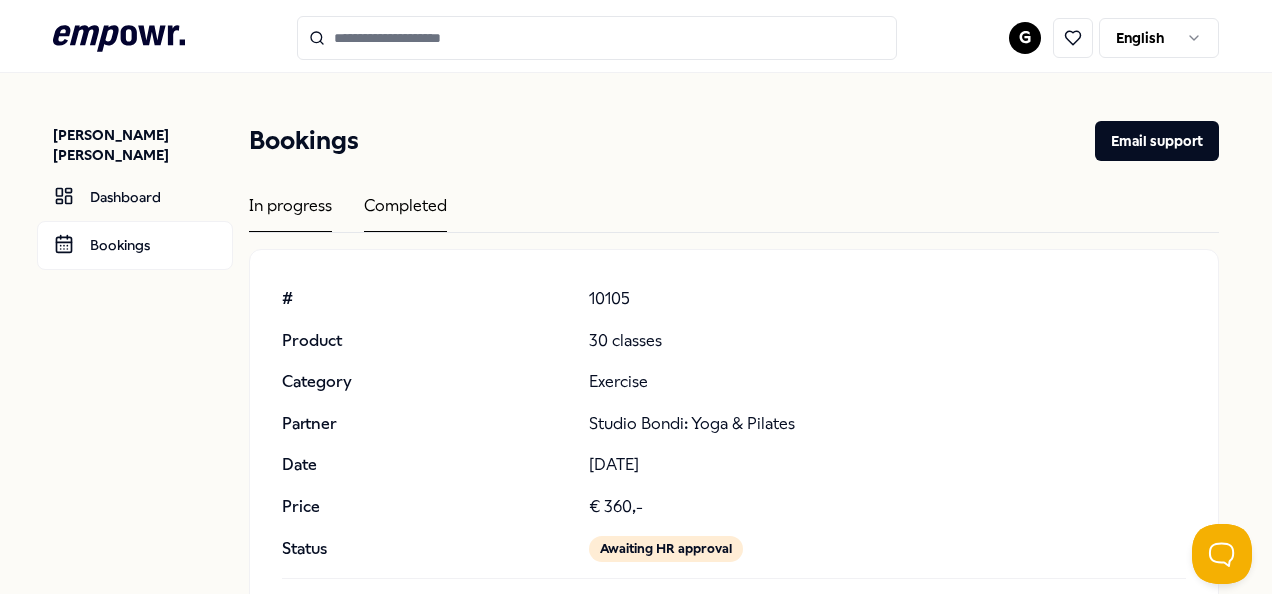 click on "Completed" at bounding box center (405, 212) 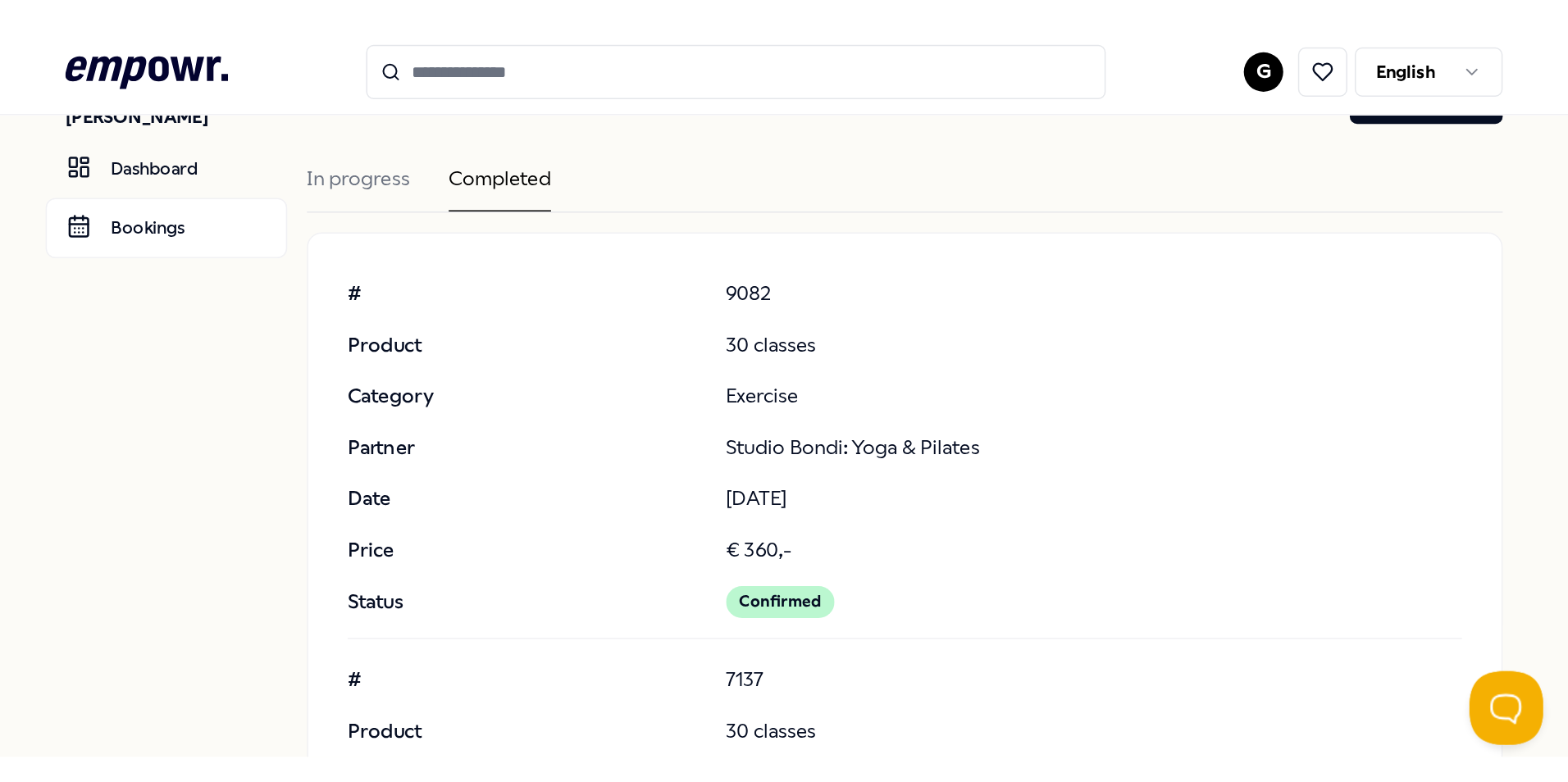 scroll, scrollTop: 0, scrollLeft: 0, axis: both 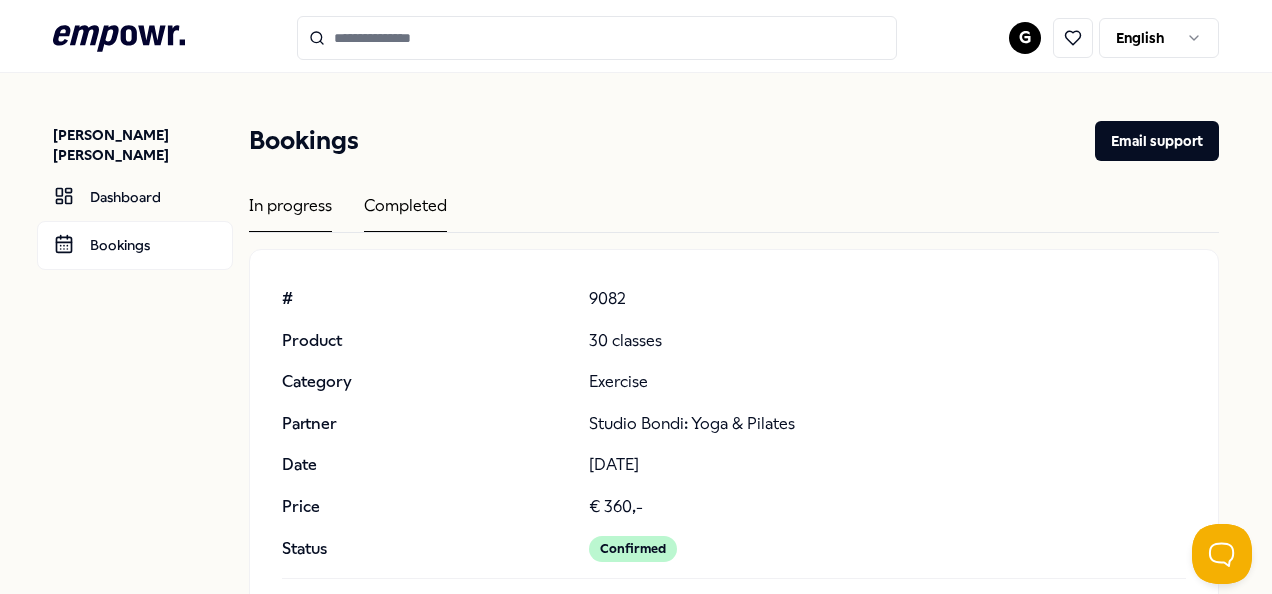 click on "In progress" at bounding box center [290, 212] 